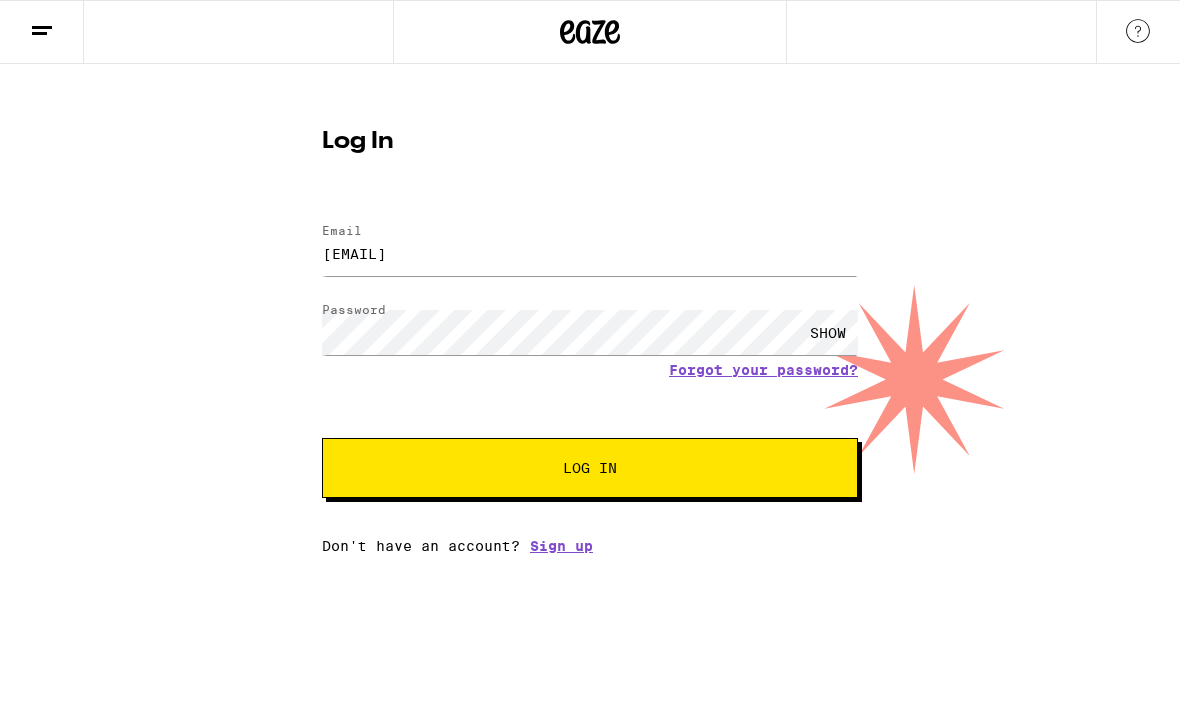 scroll, scrollTop: 0, scrollLeft: 0, axis: both 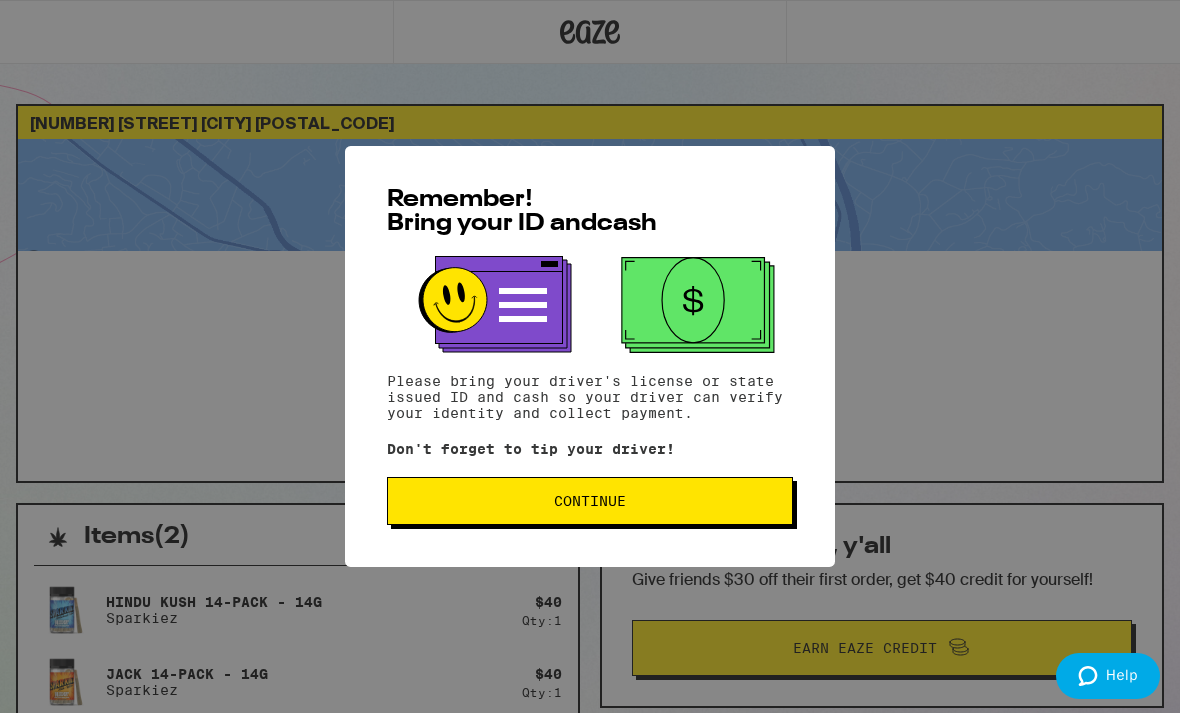 click on "Continue" at bounding box center (590, 501) 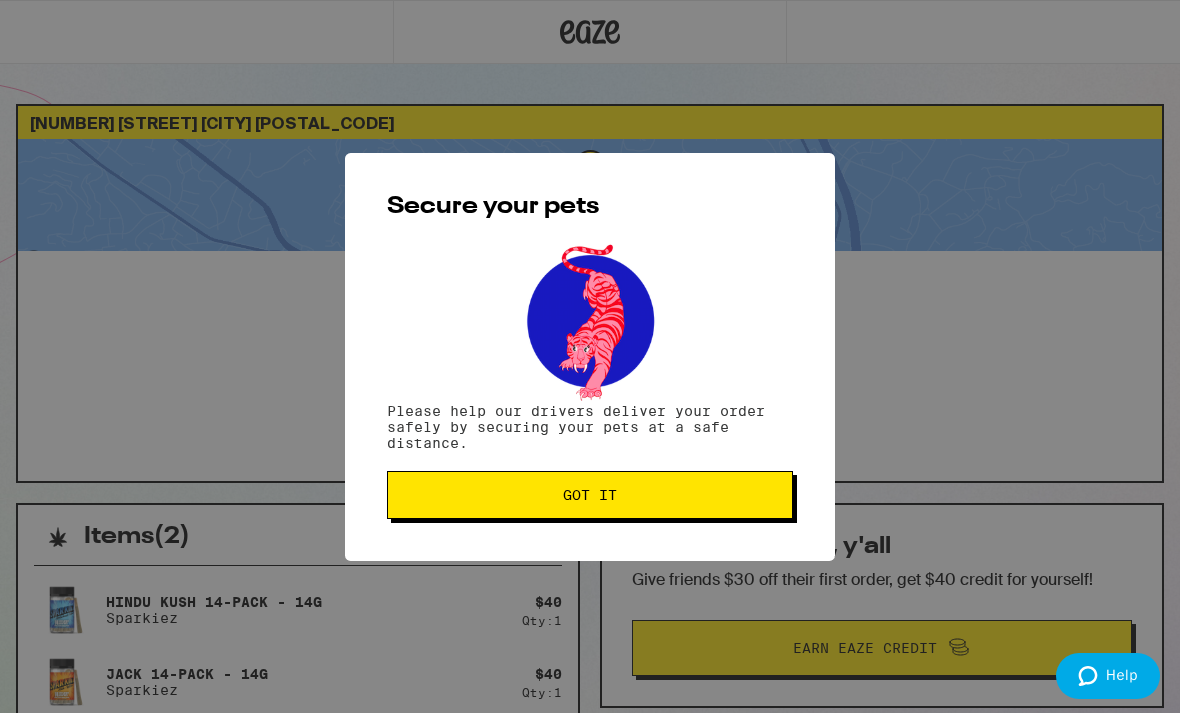 click on "Got it" at bounding box center (590, 495) 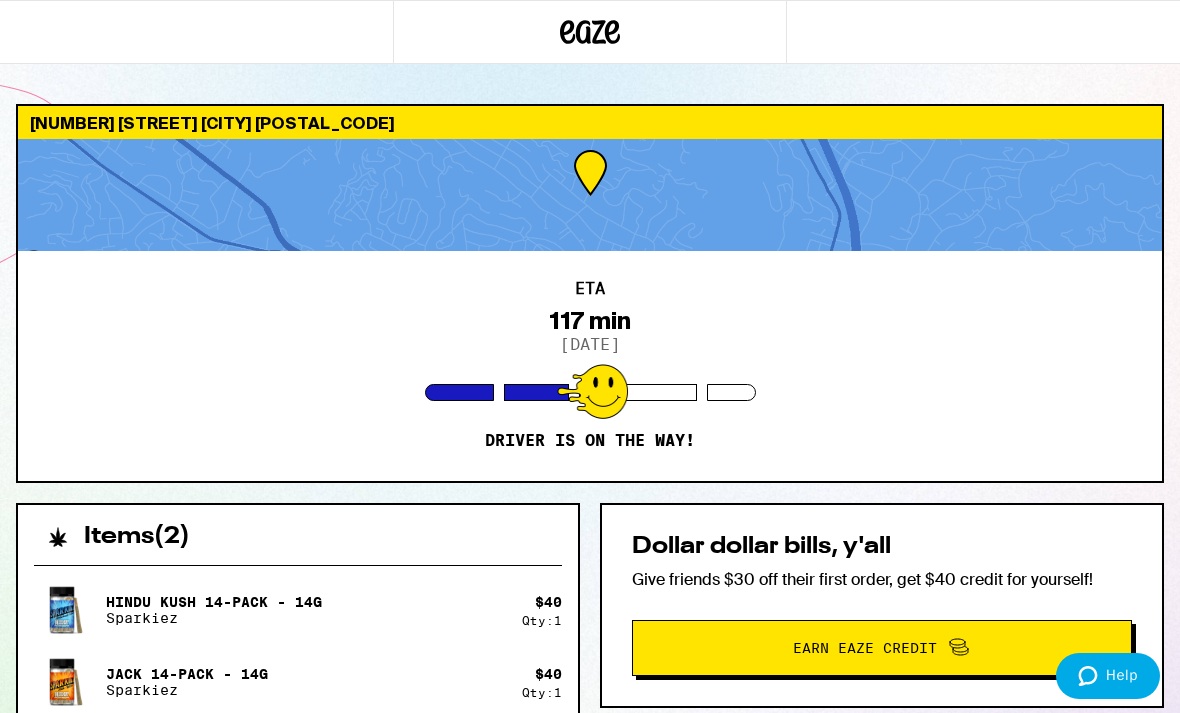 scroll, scrollTop: 0, scrollLeft: 0, axis: both 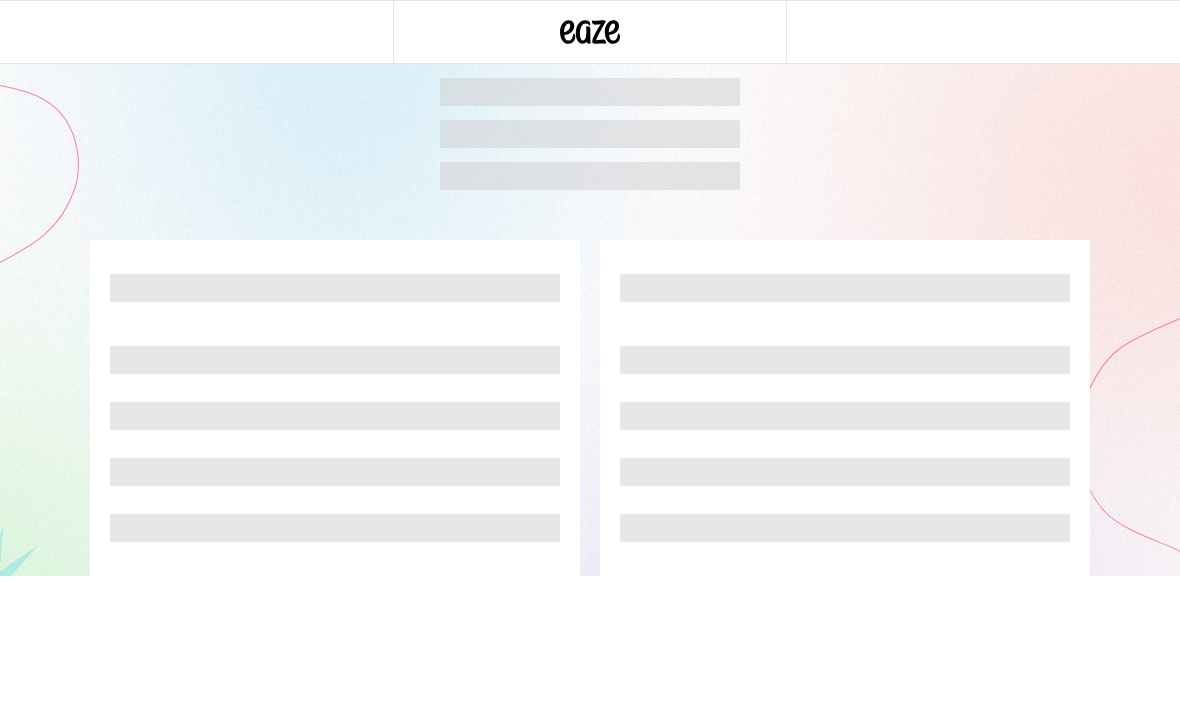 click at bounding box center [590, 134] 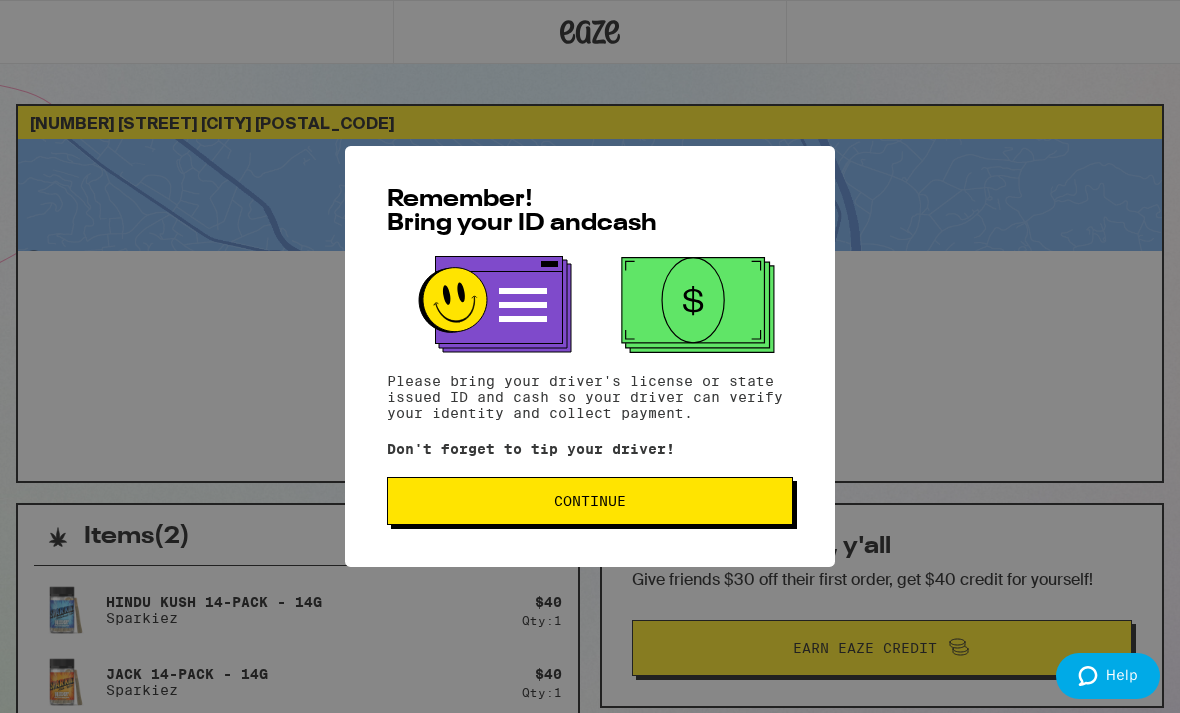 click on "Continue" at bounding box center [590, 501] 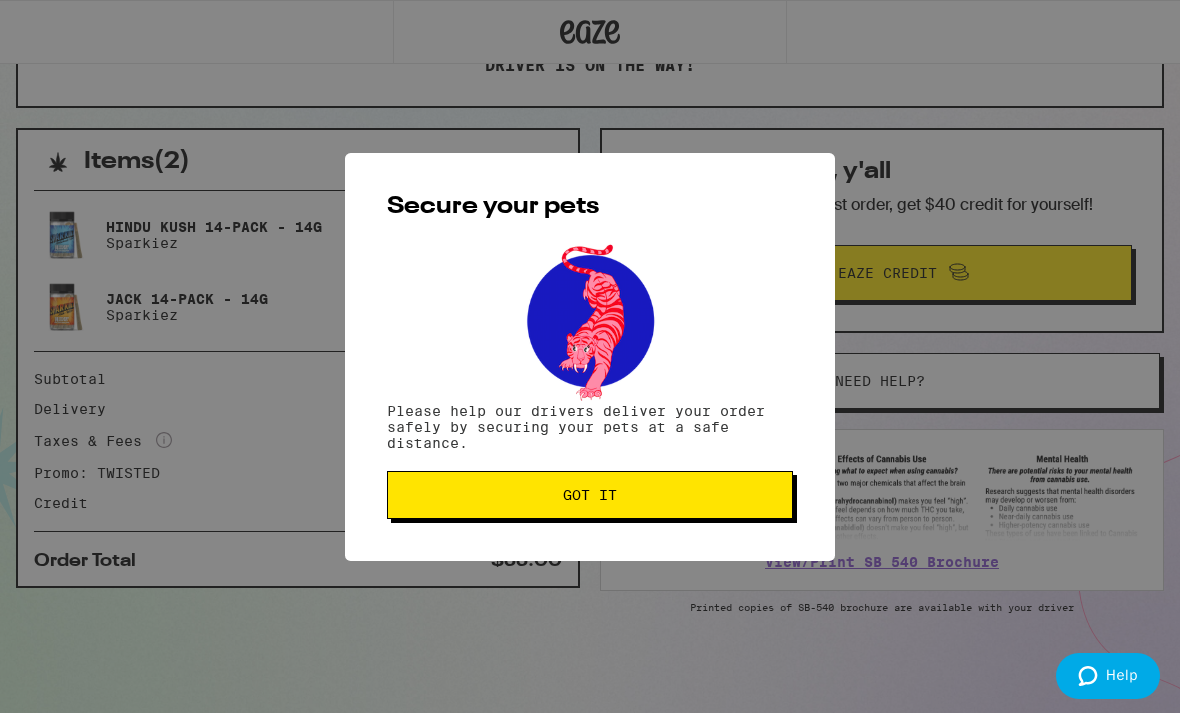 scroll, scrollTop: 379, scrollLeft: 0, axis: vertical 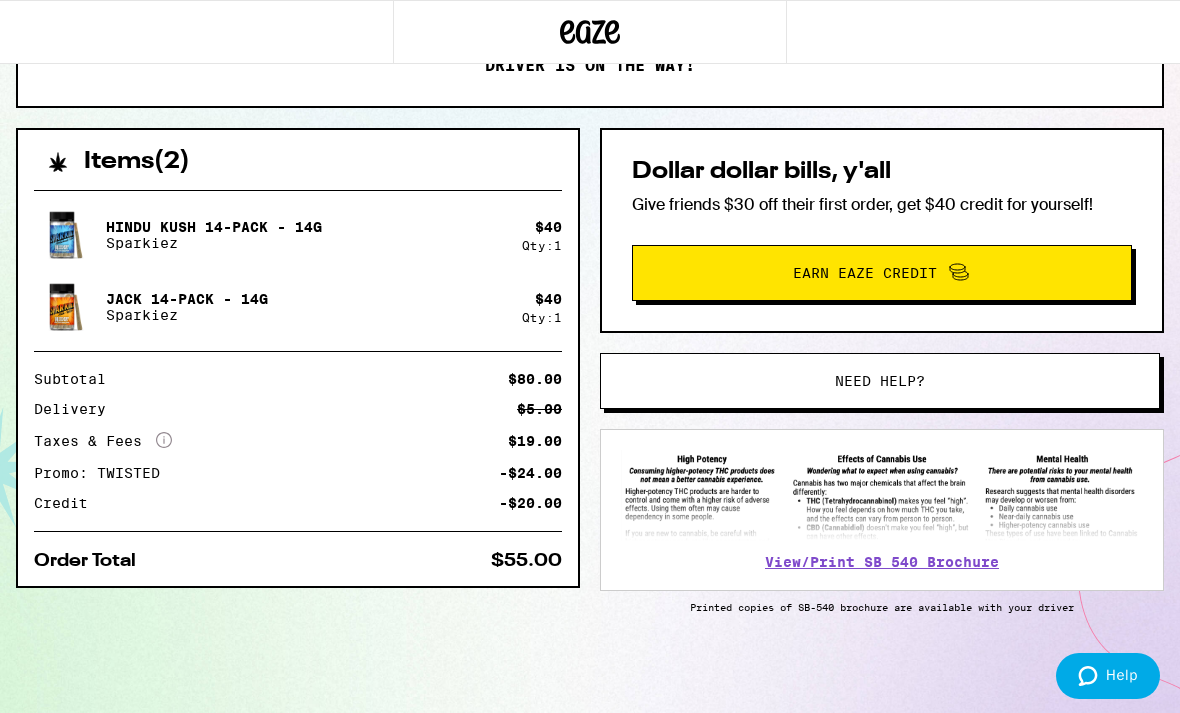 click on "Help" at bounding box center [1122, 675] 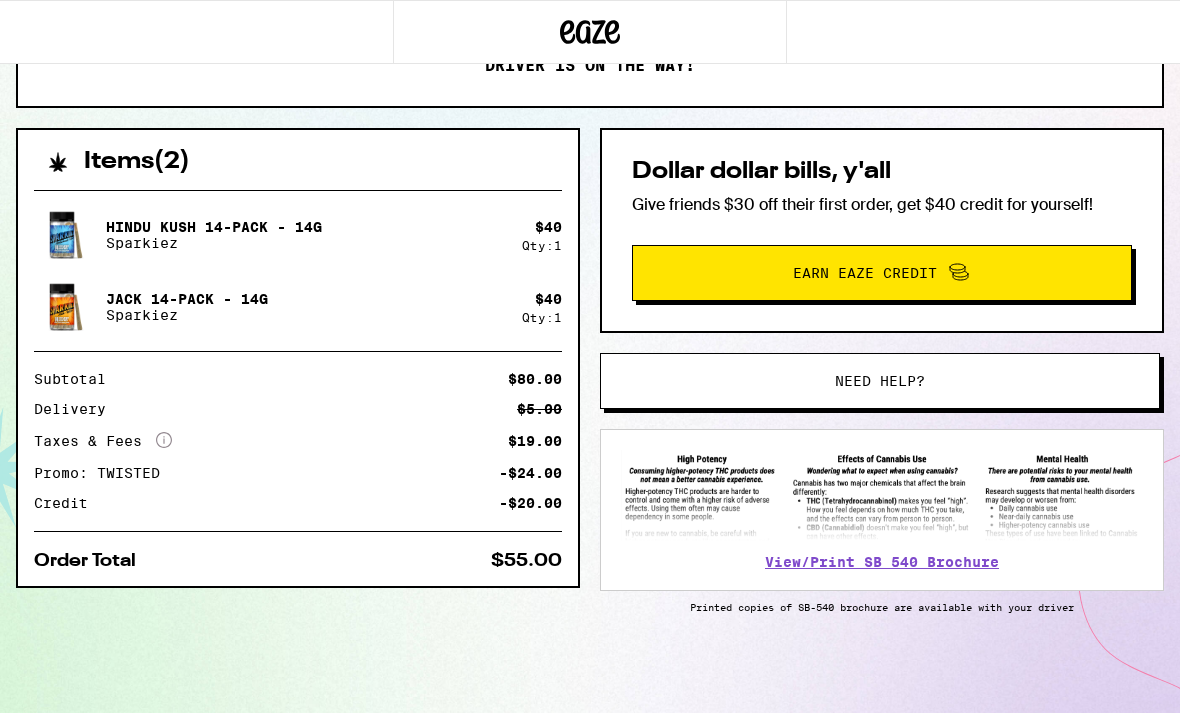 scroll, scrollTop: 0, scrollLeft: 0, axis: both 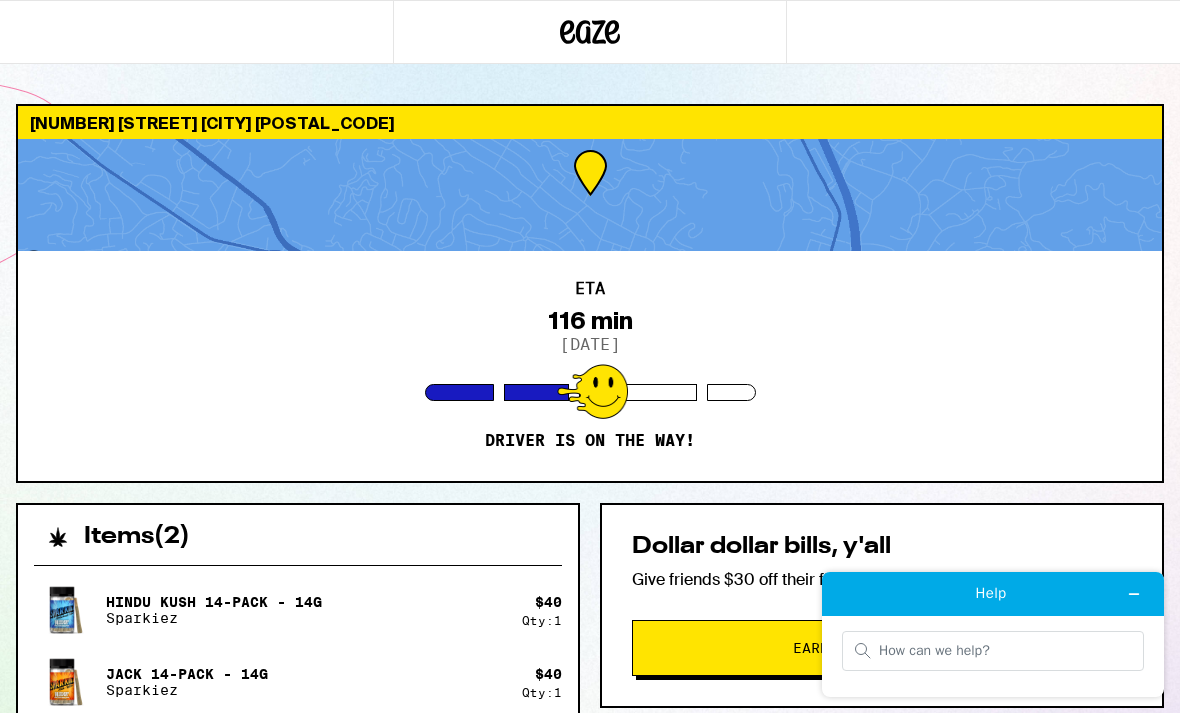 click 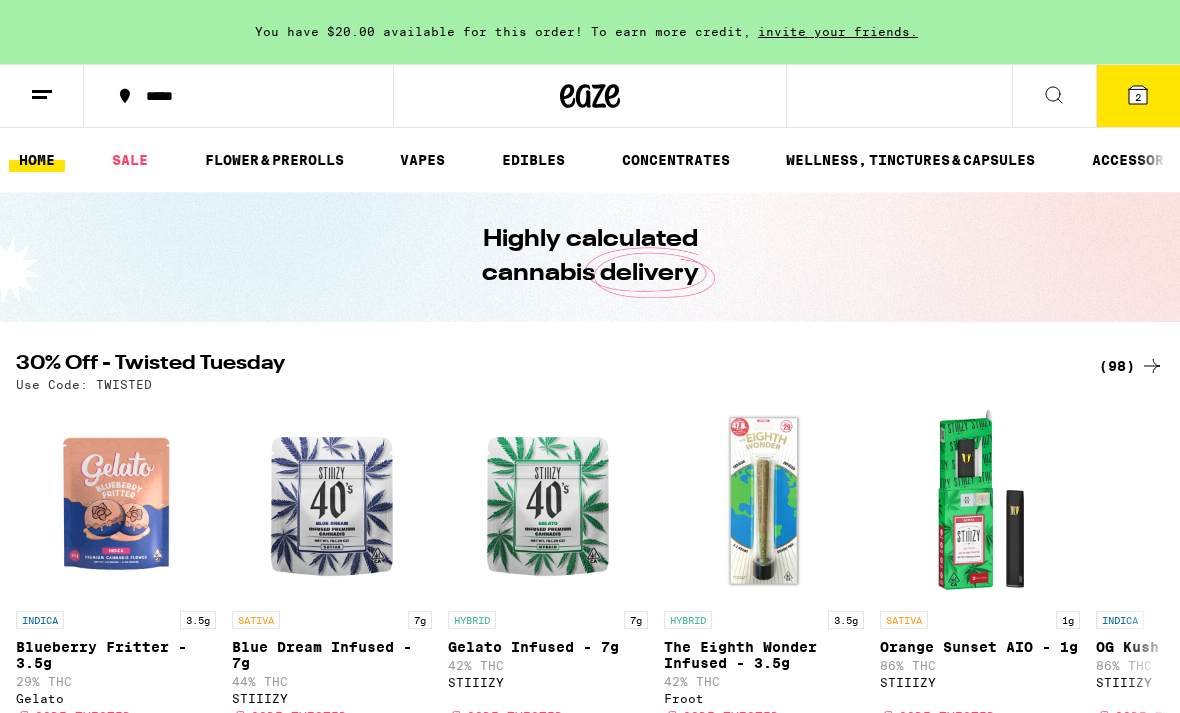 click at bounding box center (42, 96) 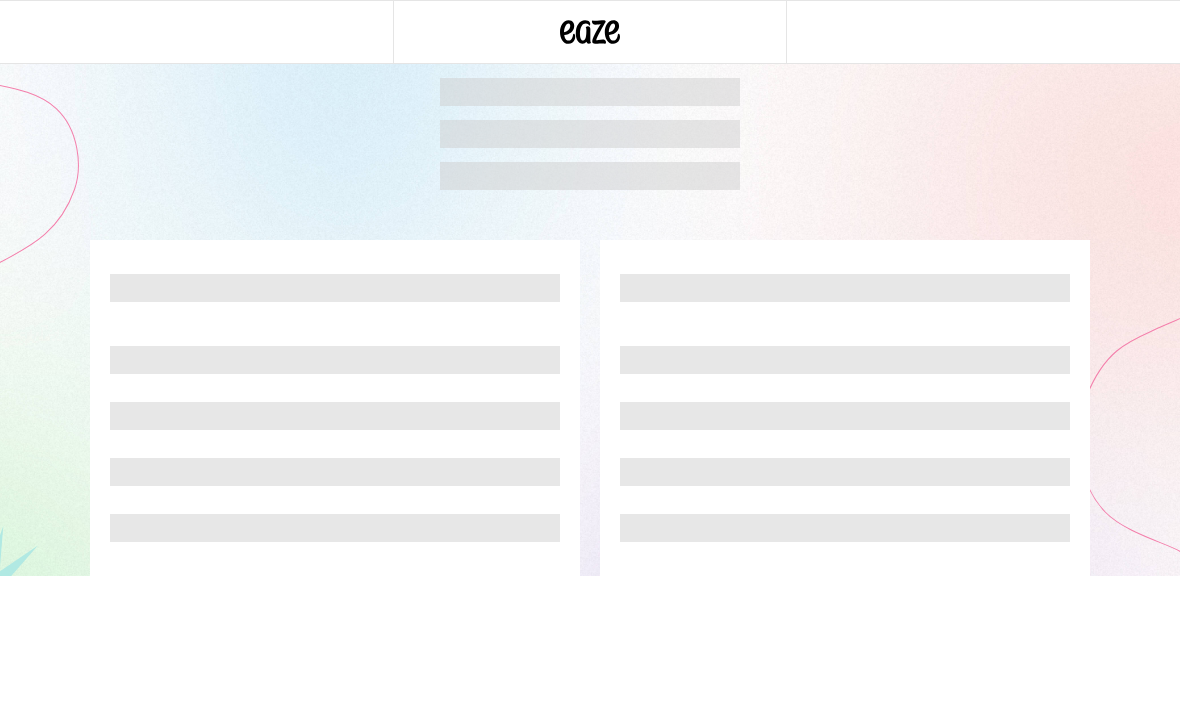 scroll, scrollTop: 0, scrollLeft: 0, axis: both 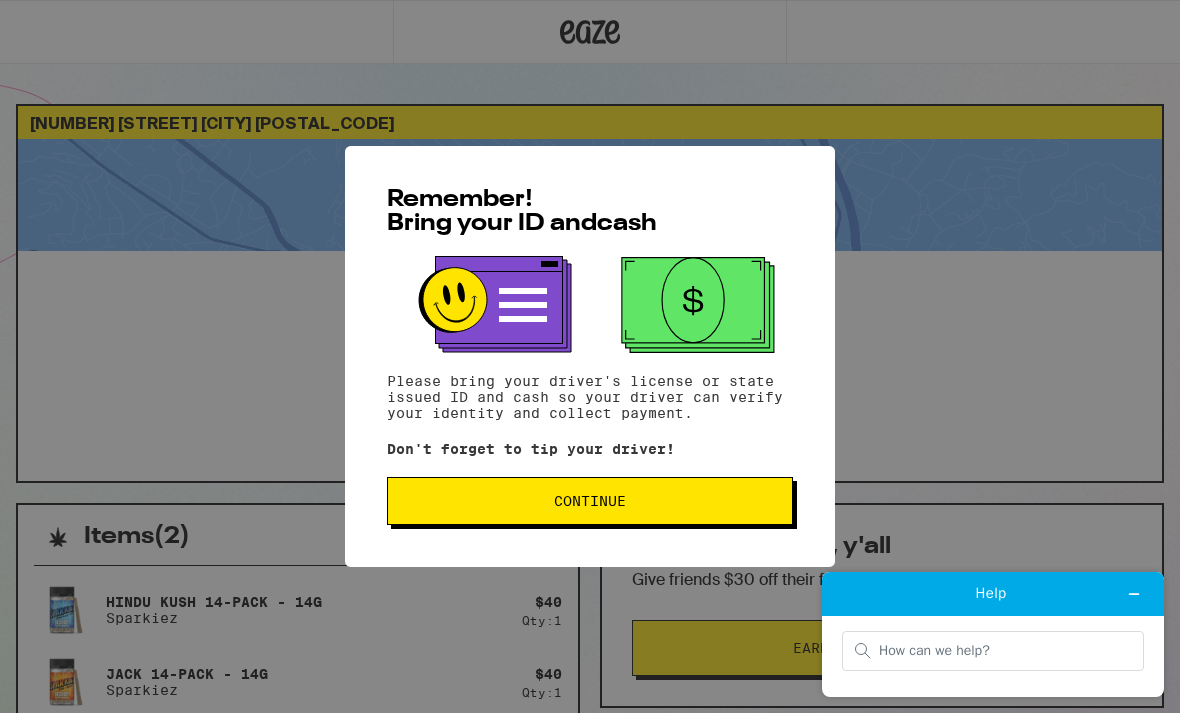 click on "Remember! Bring your ID and  cash Please bring your driver's license or state issued ID and cash so your driver can verify your identity and collect payment. Don't forget to tip your driver! Continue" at bounding box center (590, 356) 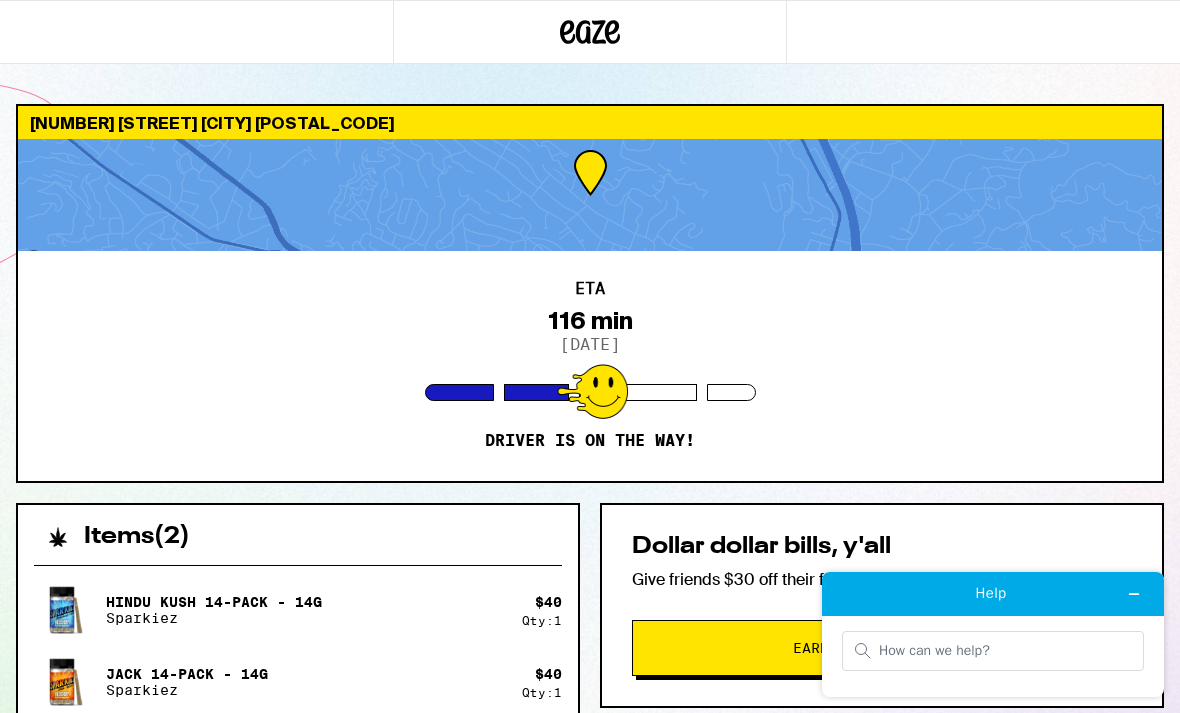 click at bounding box center (589, 32) 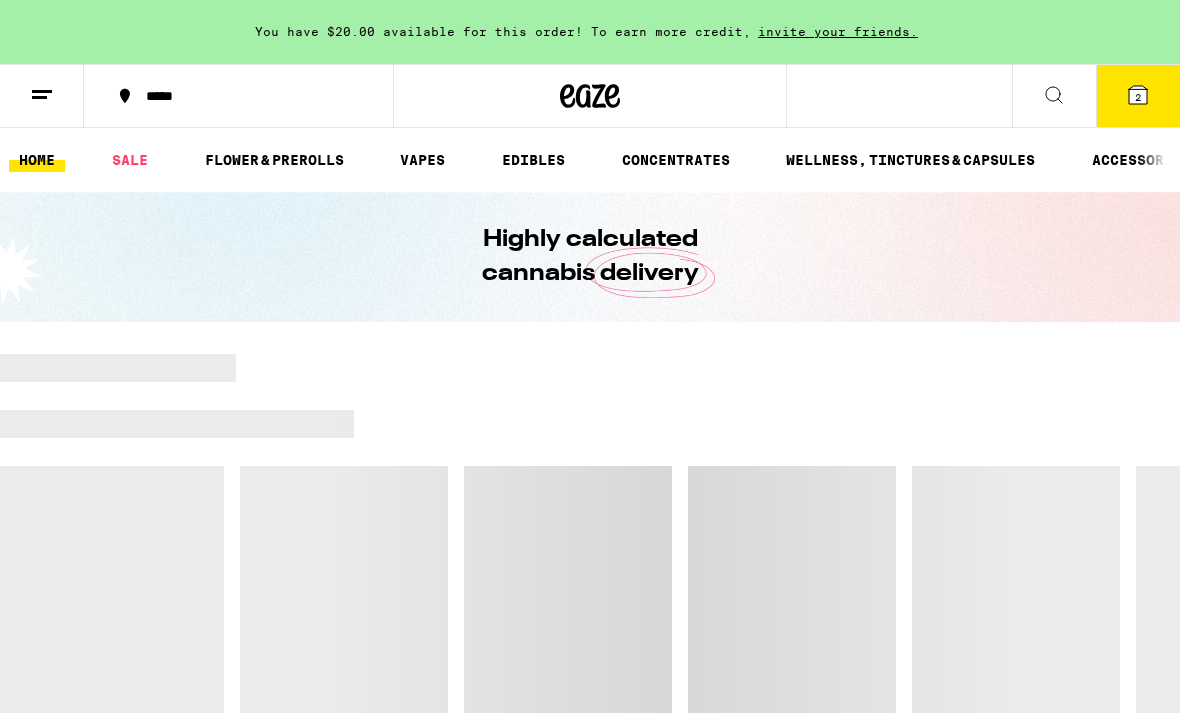 click 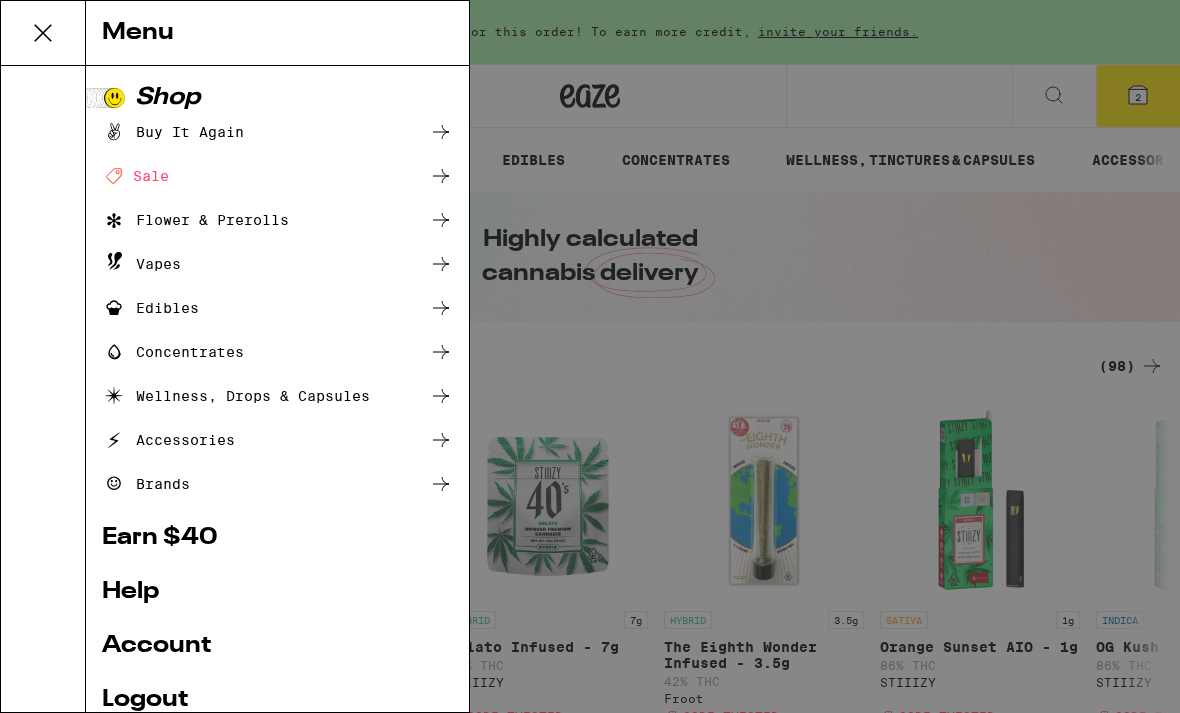 click on "Menu Shop Buy It Again Deal Created with Sketch. Sale Flower & Prerolls Vapes Edibles Concentrates Wellness, Drops & Capsules Accessories Brands Earn $ 40 Help Account Logout Blog v  19.41.0" at bounding box center (590, 356) 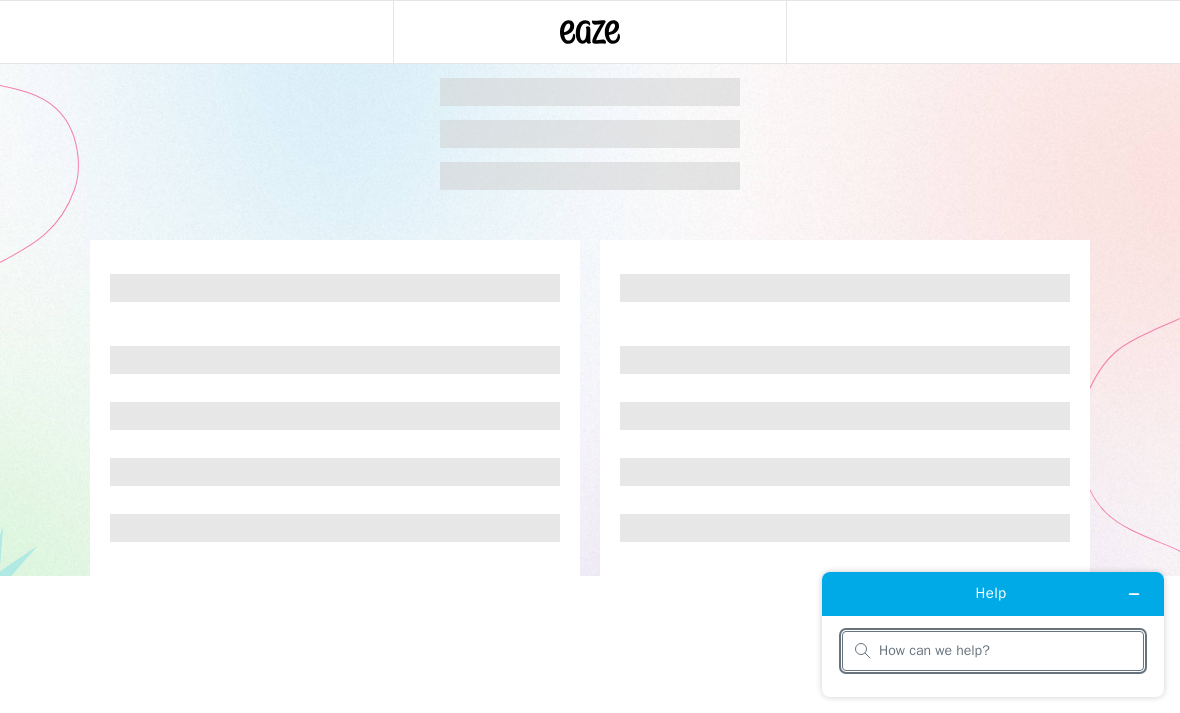 scroll, scrollTop: 0, scrollLeft: 0, axis: both 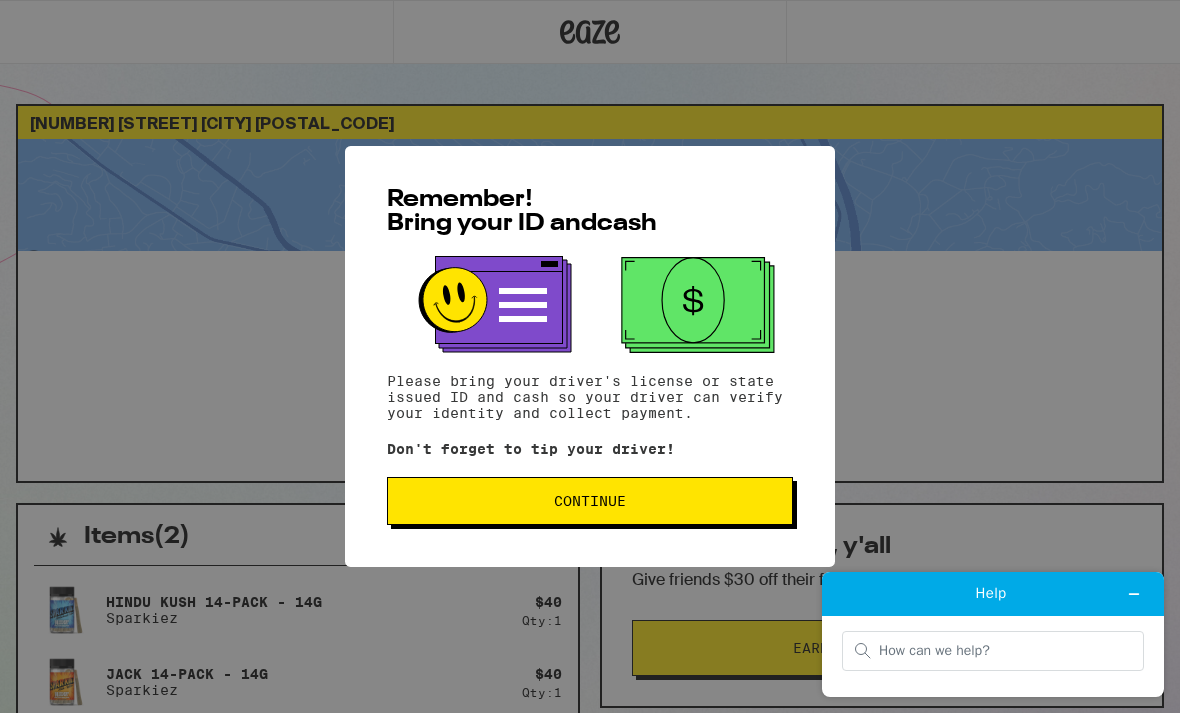 click on "Remember! Bring your ID and  cash Please bring your driver's license or state issued ID and cash so your driver can verify your identity and collect payment. Don't forget to tip your driver! Continue" at bounding box center (590, 356) 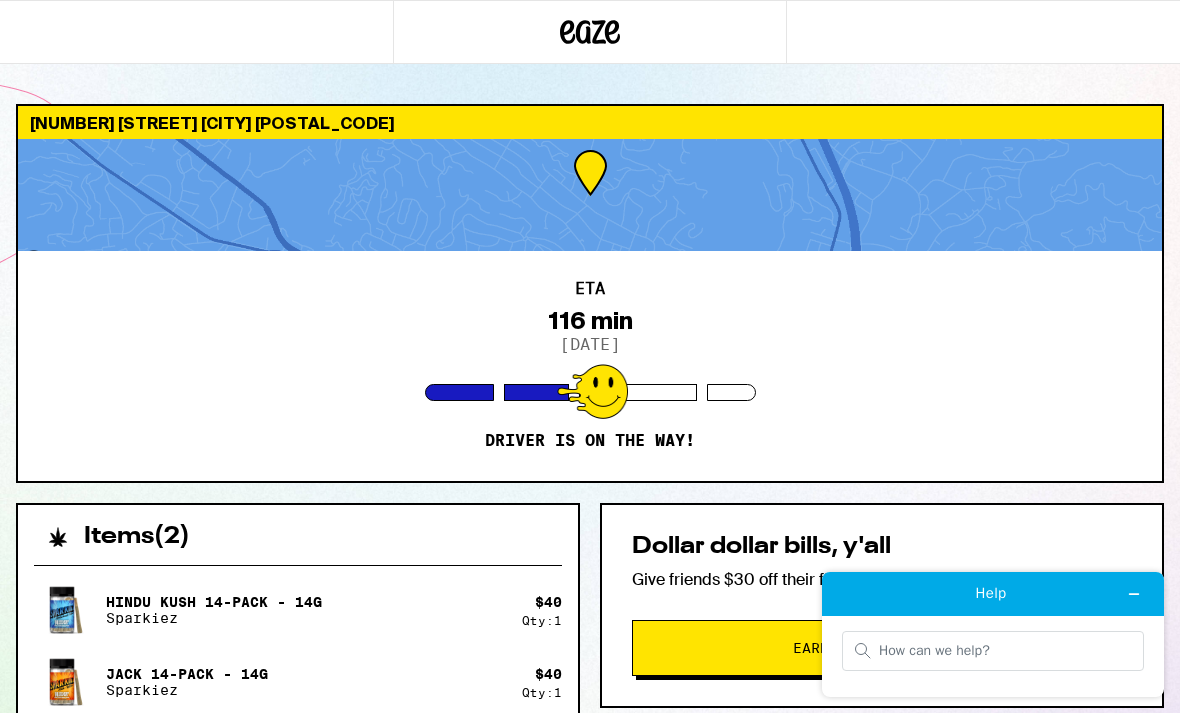 click at bounding box center [589, 32] 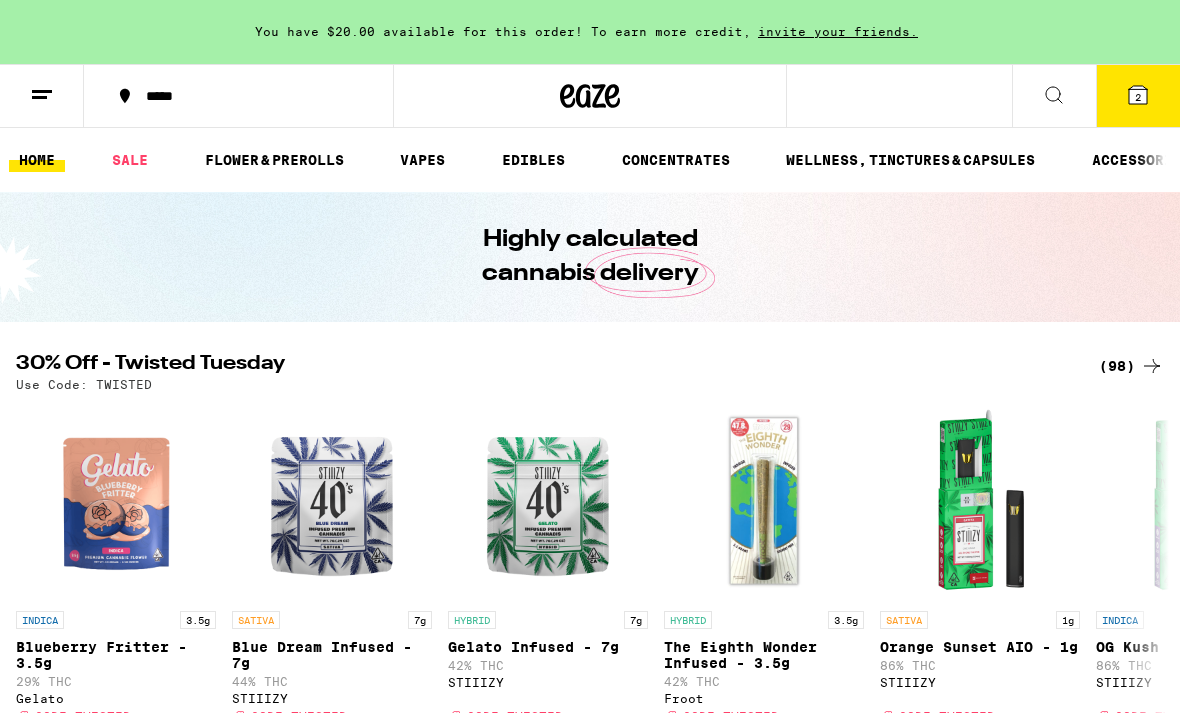 click 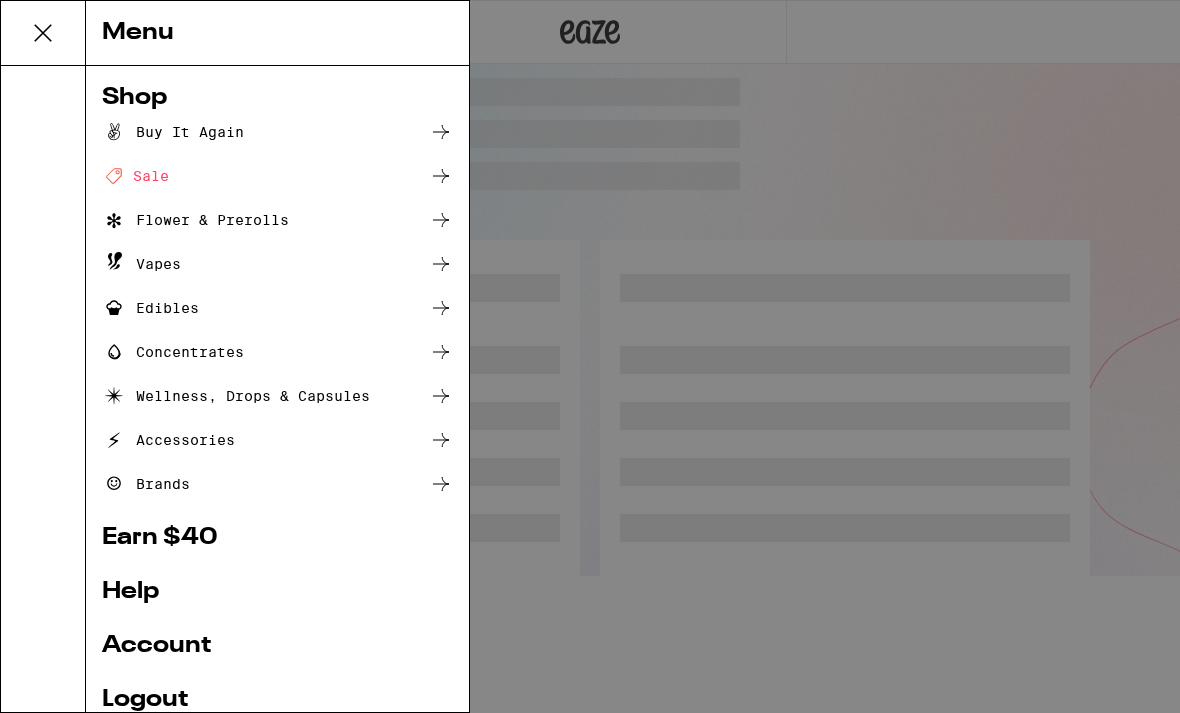 scroll, scrollTop: 0, scrollLeft: 0, axis: both 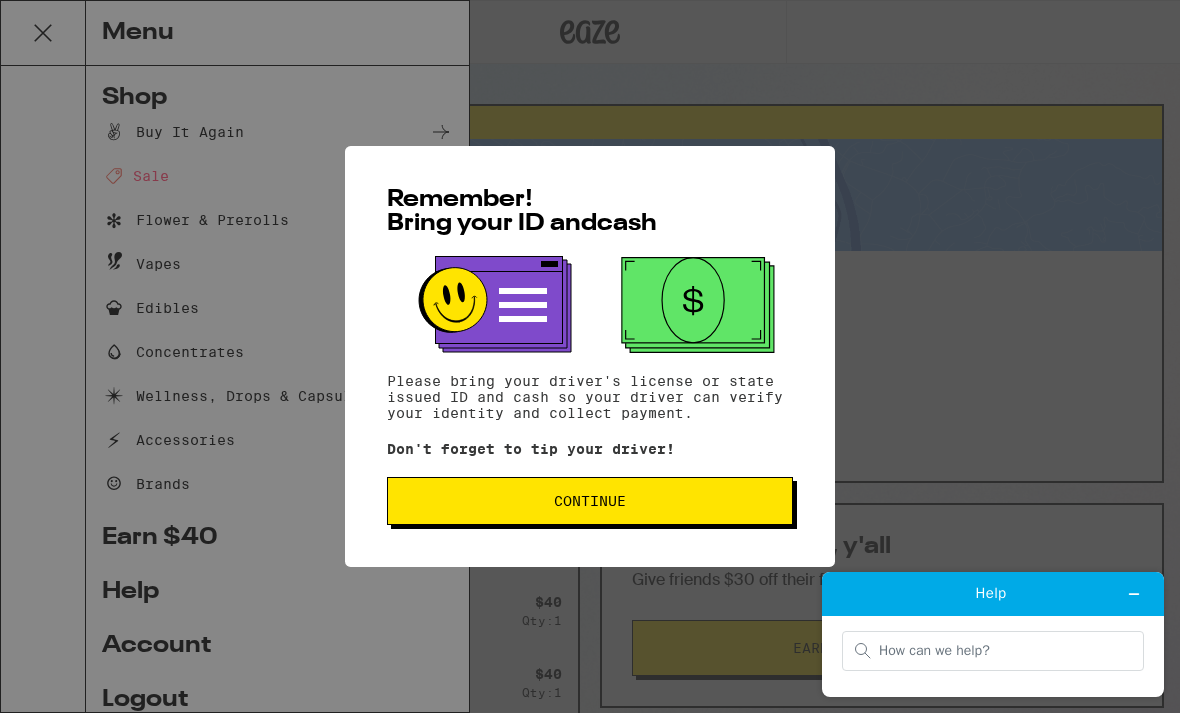 click on "Remember! Bring your ID and  cash Please bring your driver's license or state issued ID and cash so your driver can verify your identity and collect payment. Don't forget to tip your driver! Continue" at bounding box center [590, 356] 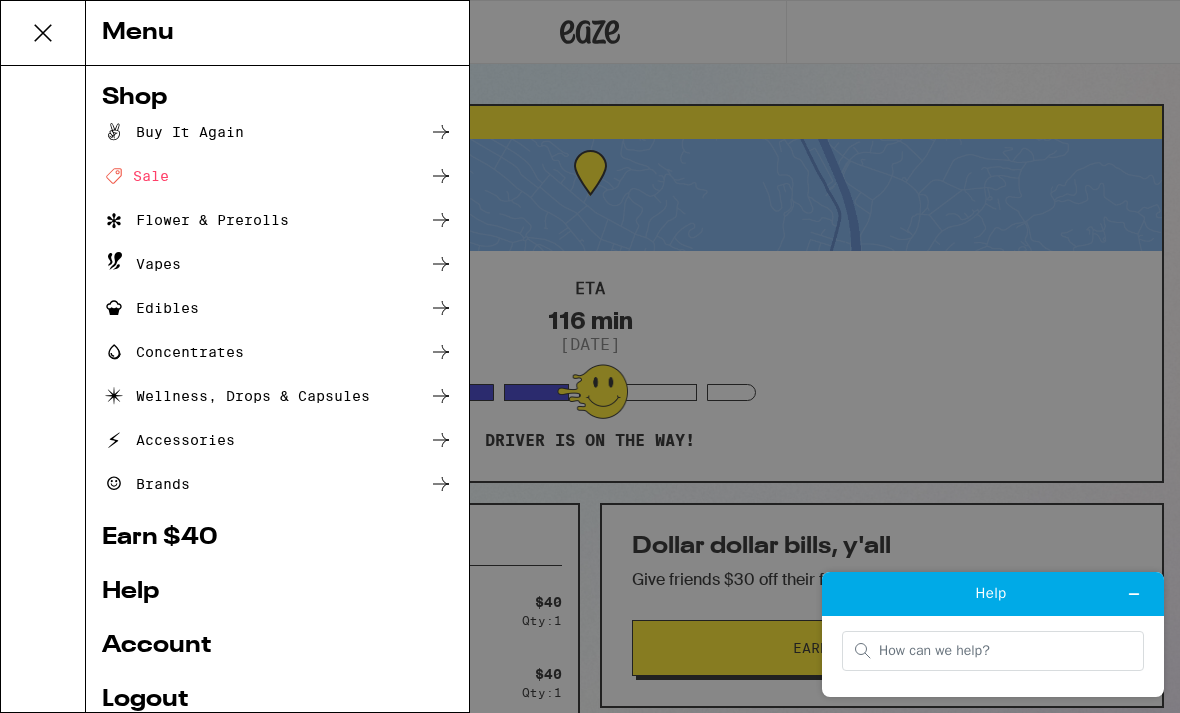 click on "Logout" at bounding box center (277, 700) 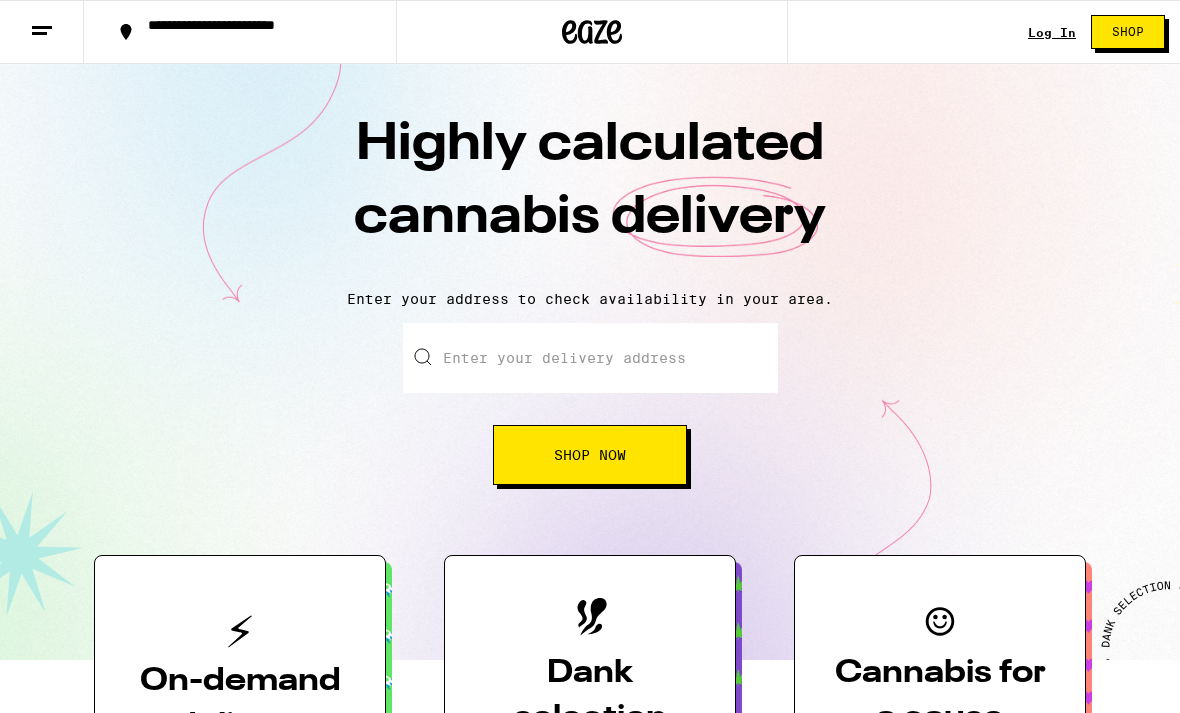 click on "Log In" at bounding box center (1052, 32) 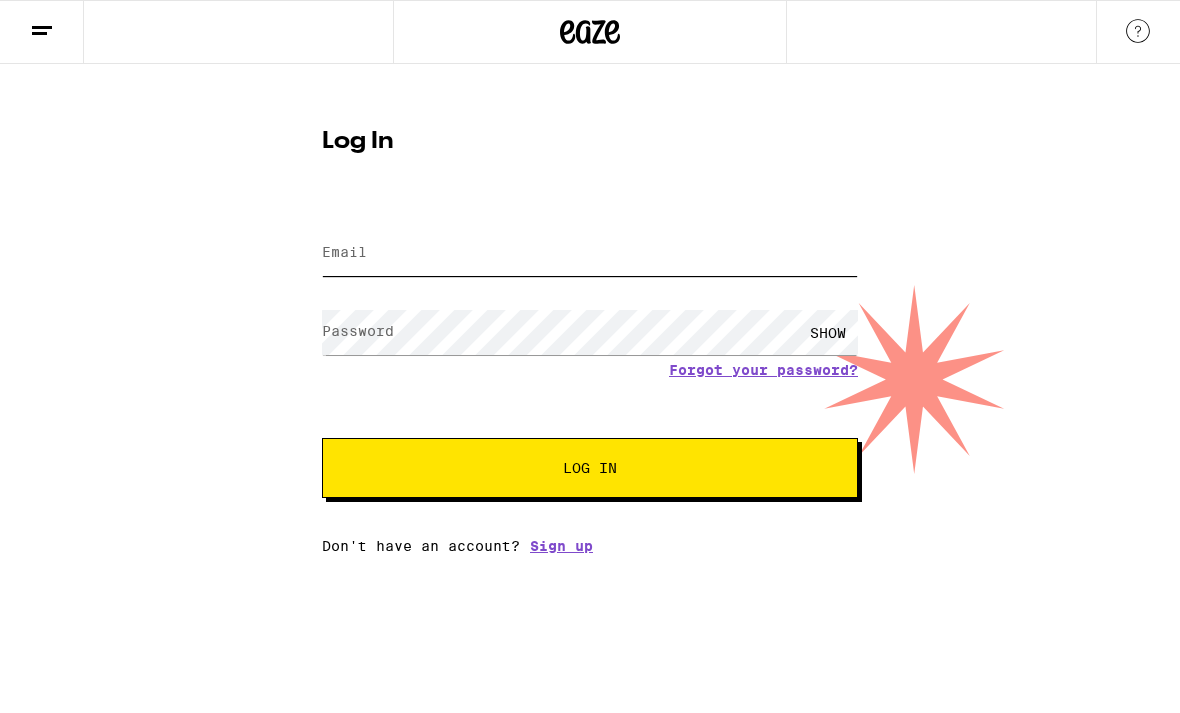 type on "[EMAIL]" 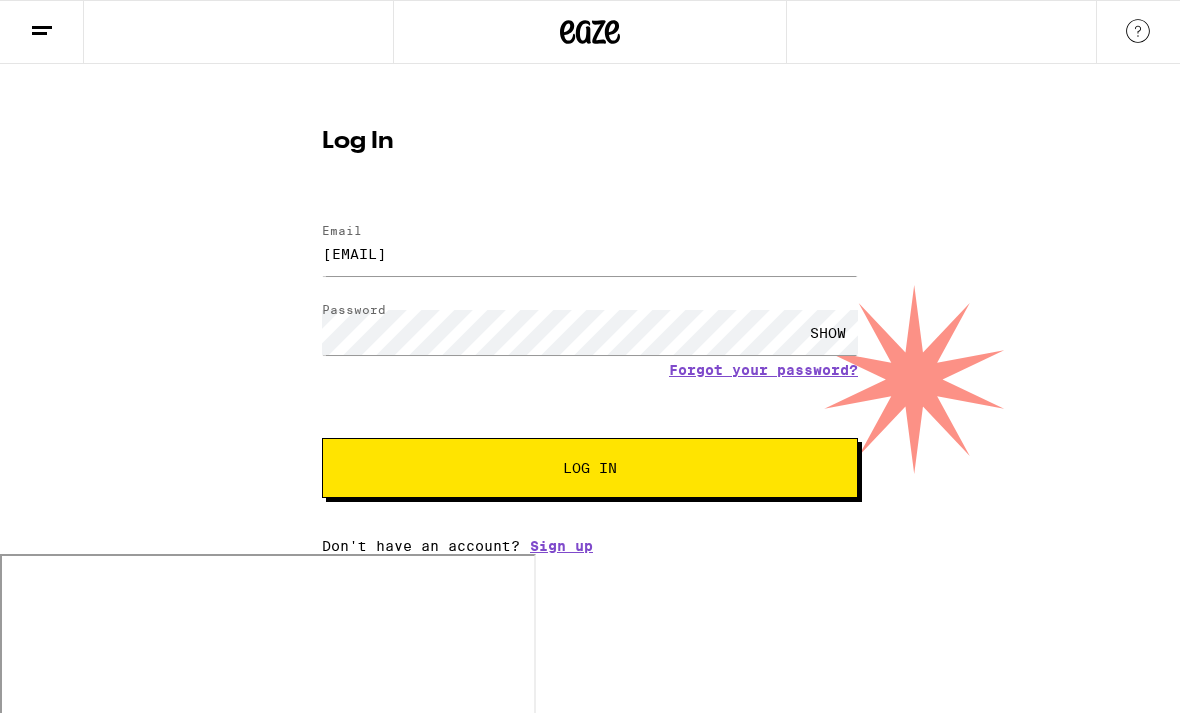click on "Log In Email Email [EMAIL] Password Password SHOW Forgot your password? Log In Don't have an account? Sign up" at bounding box center (590, 334) 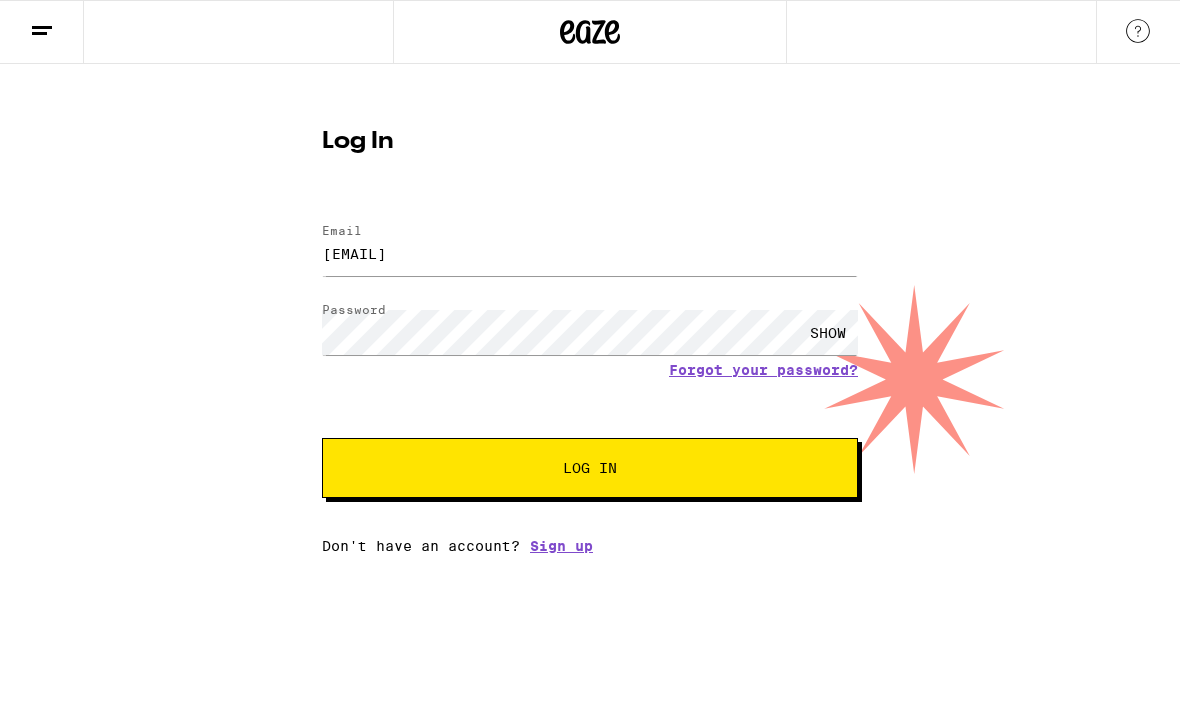 click on "Log In" at bounding box center [590, 468] 